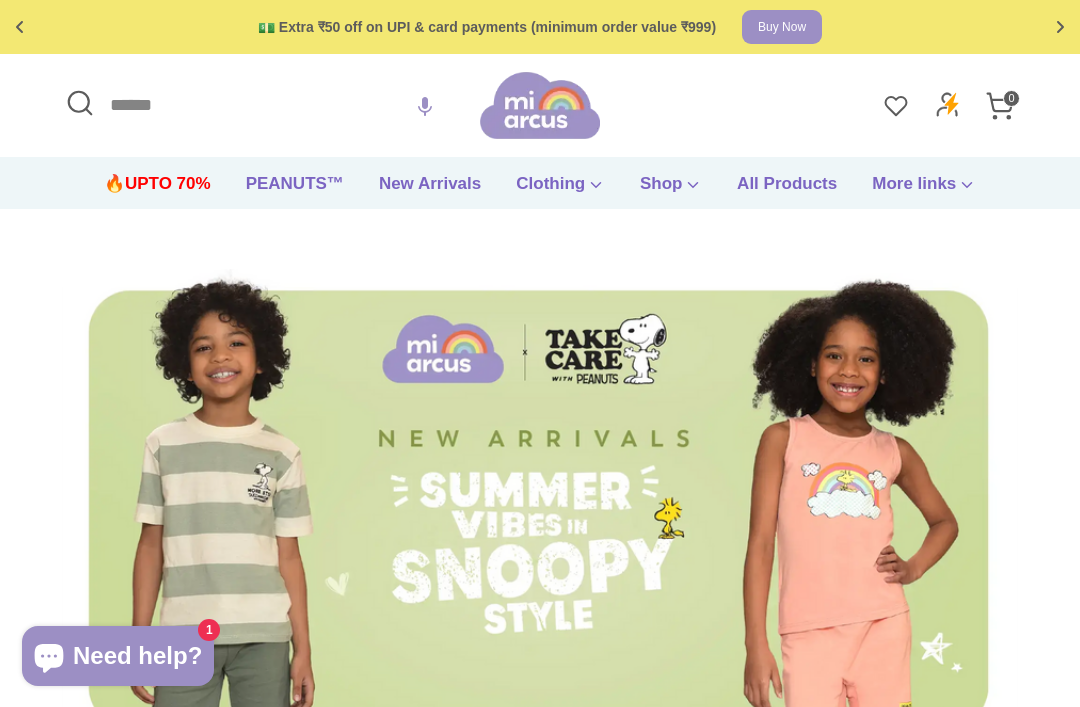 scroll, scrollTop: 0, scrollLeft: 0, axis: both 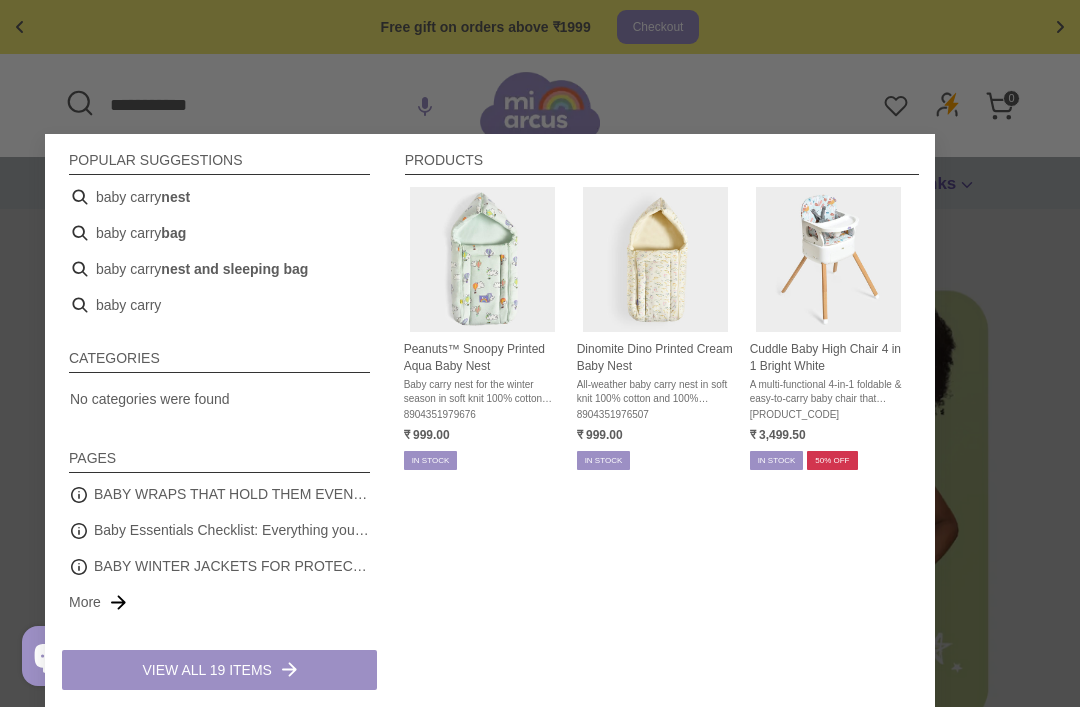 click on "baby carry  nest" at bounding box center (219, 197) 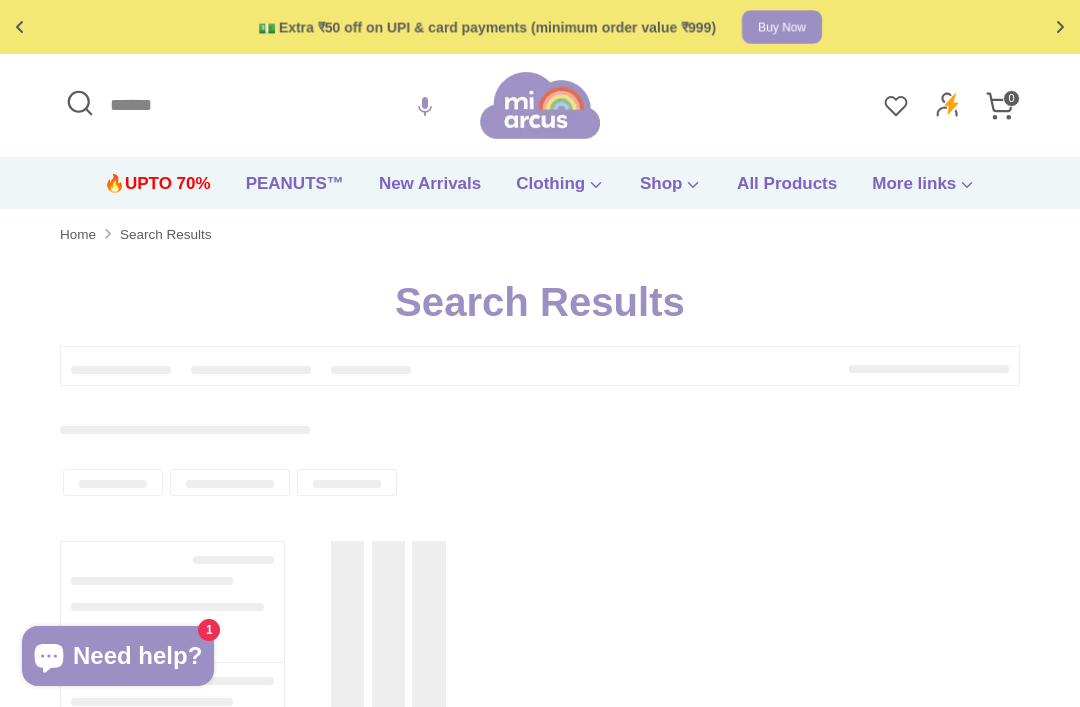 scroll, scrollTop: 0, scrollLeft: 0, axis: both 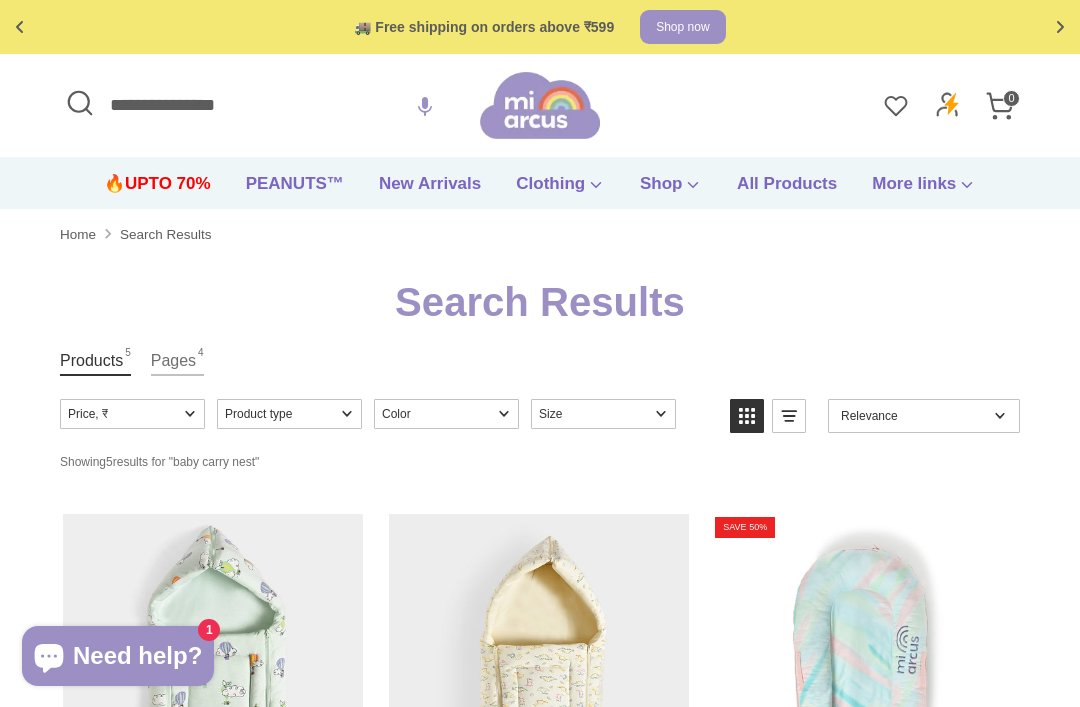 click on "**********" at bounding box center [270, 105] 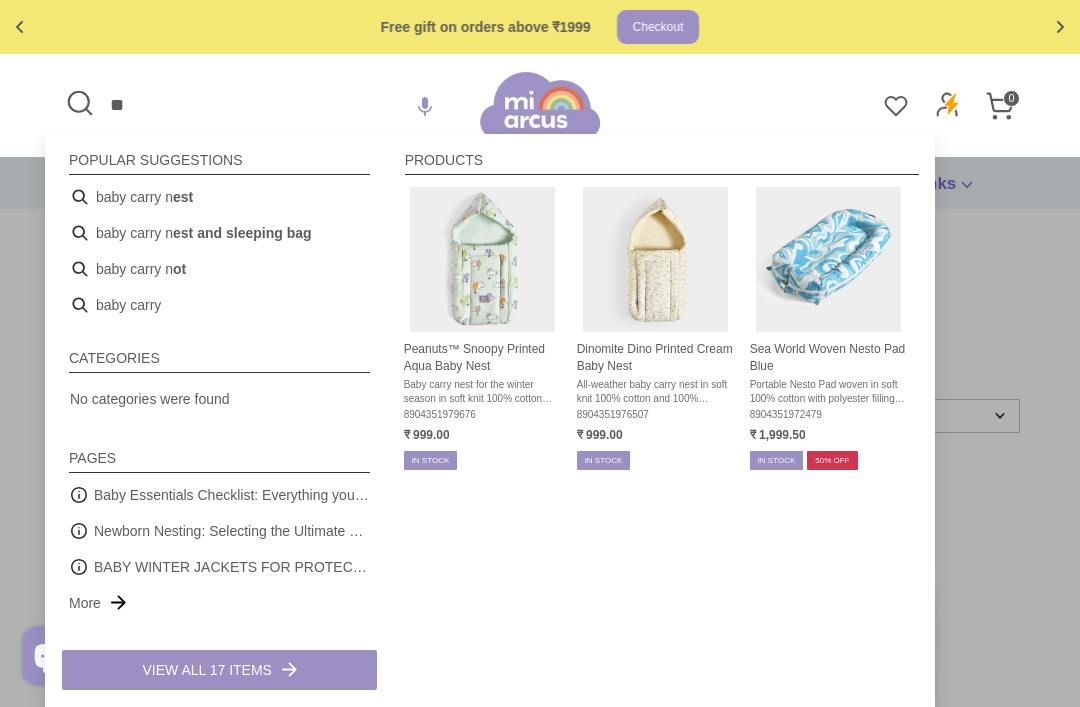 type on "*" 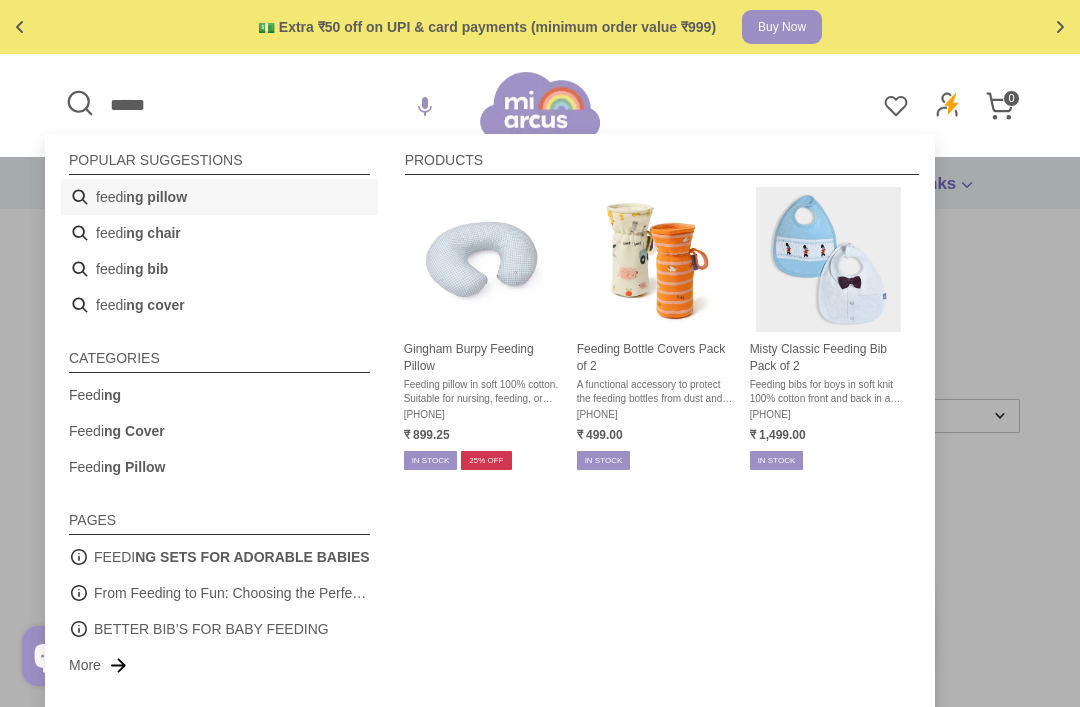 click on "feedi ng pillow" at bounding box center (219, 197) 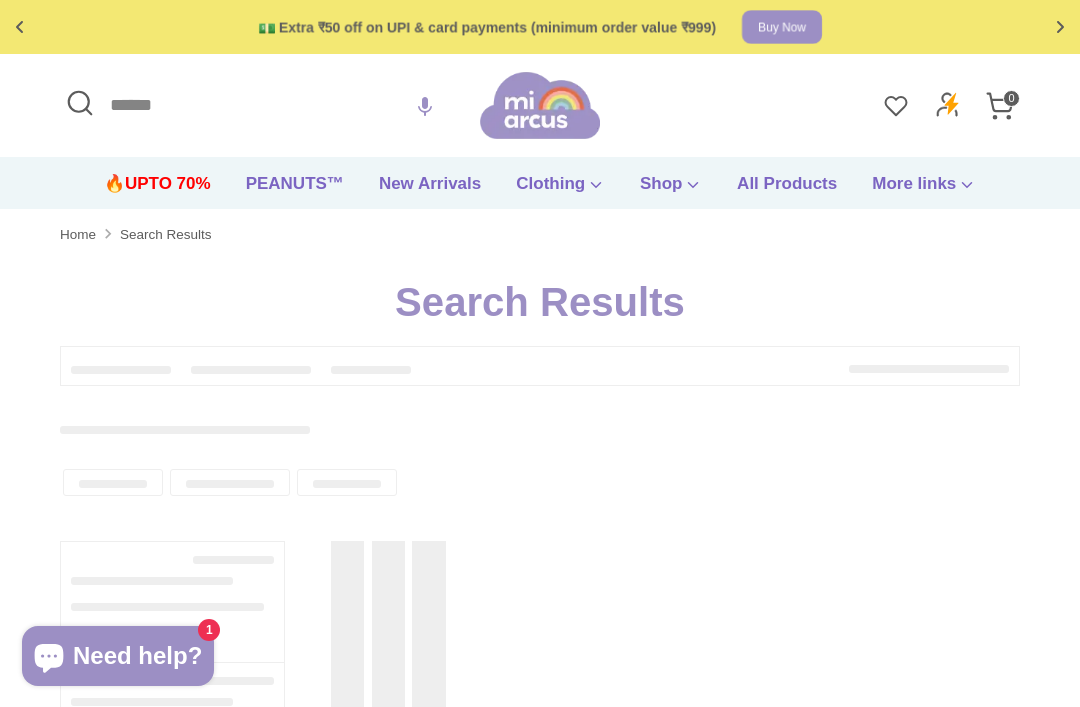 type on "**********" 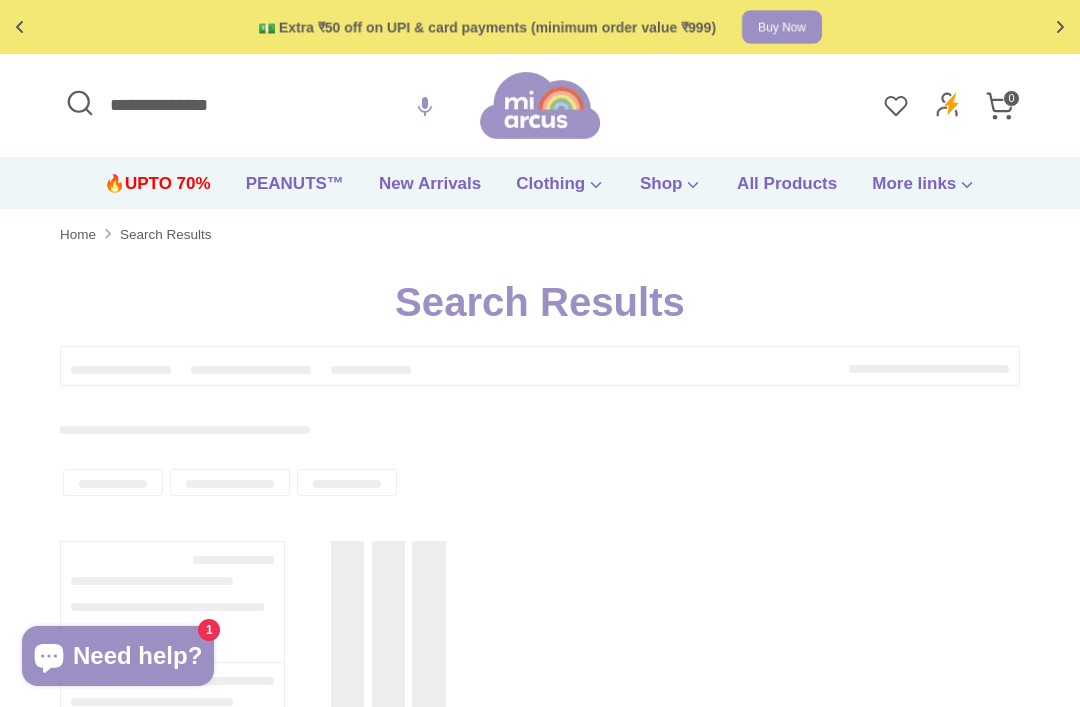 scroll, scrollTop: 0, scrollLeft: 0, axis: both 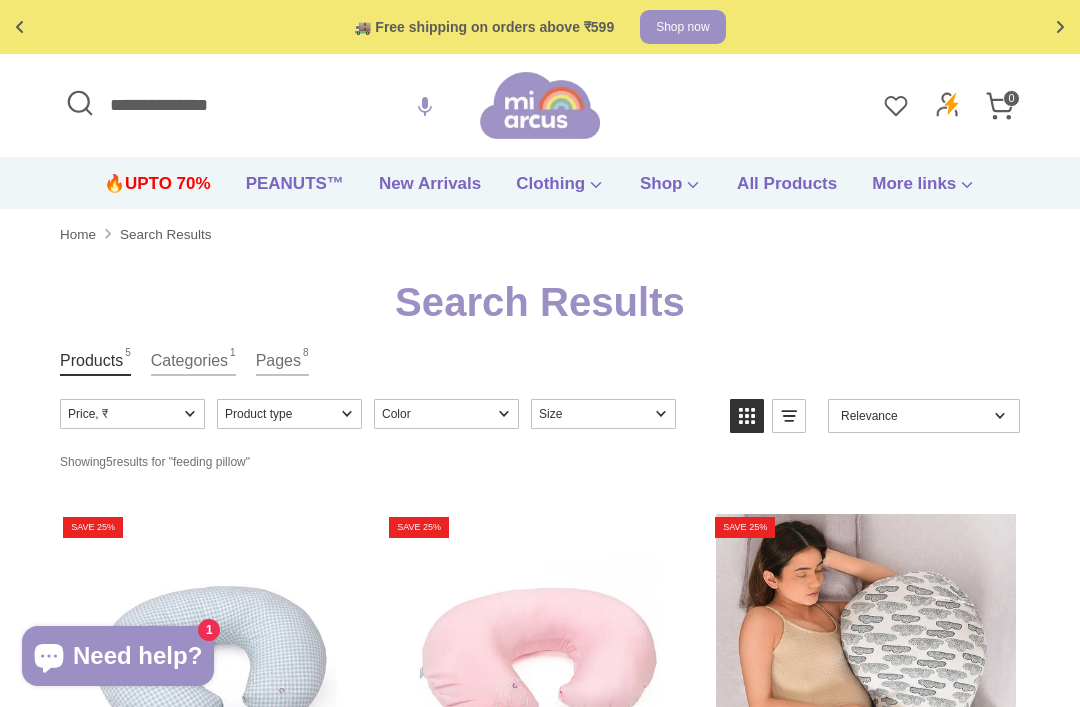 click on "**********" at bounding box center (270, 105) 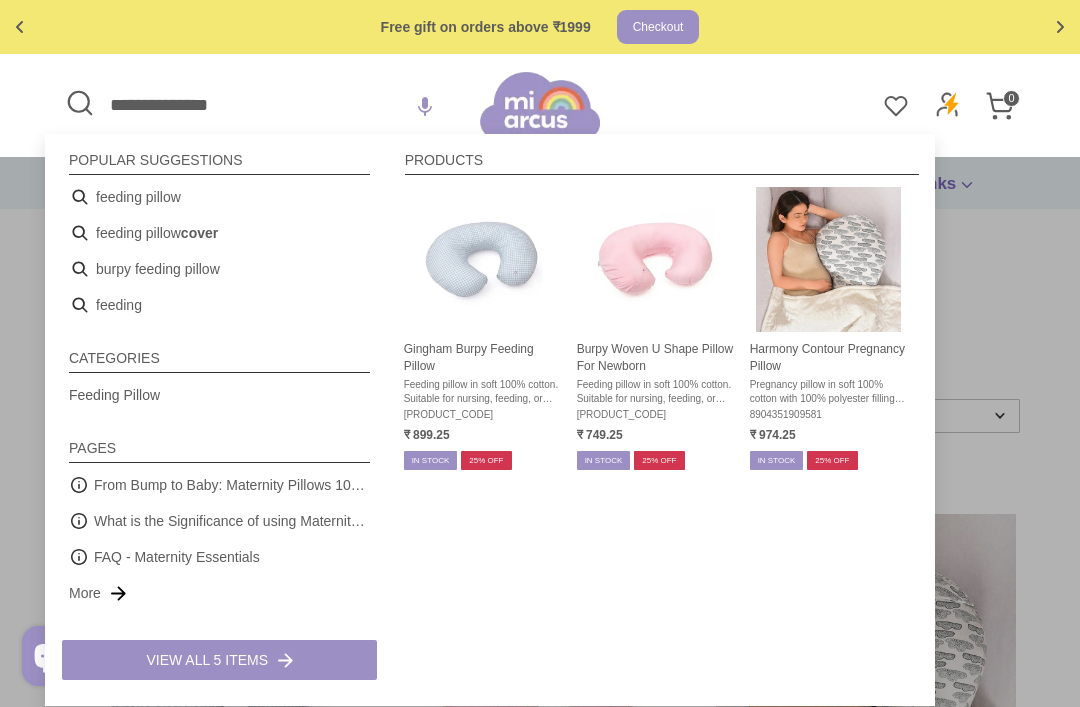 click on "**********" at bounding box center [270, 105] 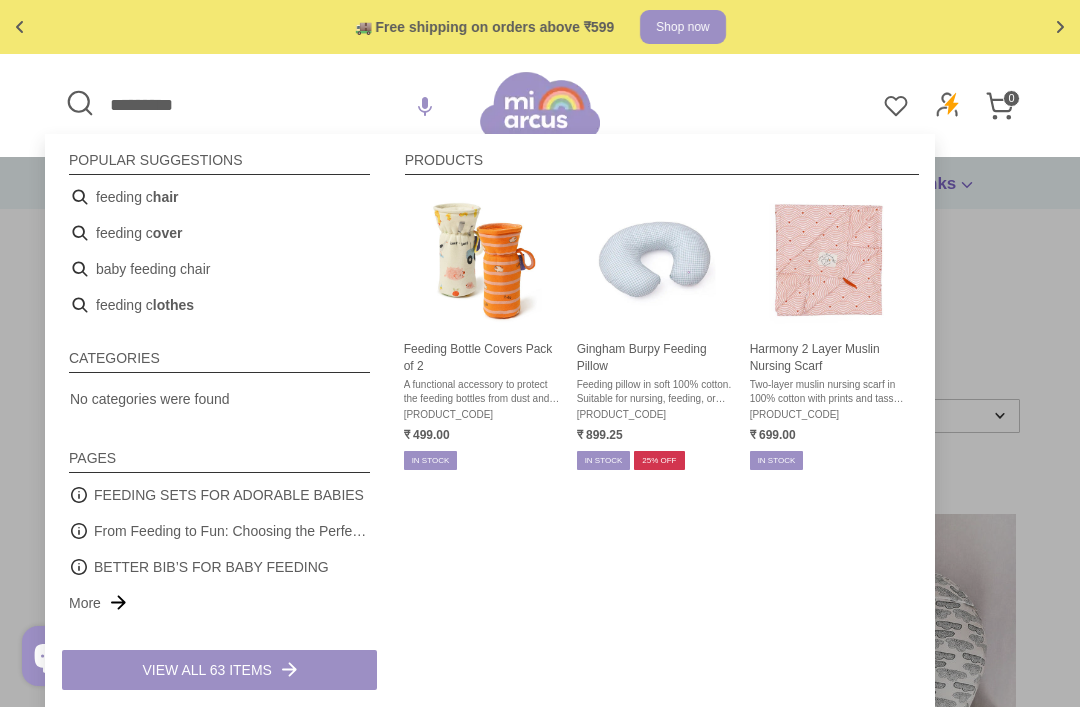 click on "feeding c hair" at bounding box center (219, 197) 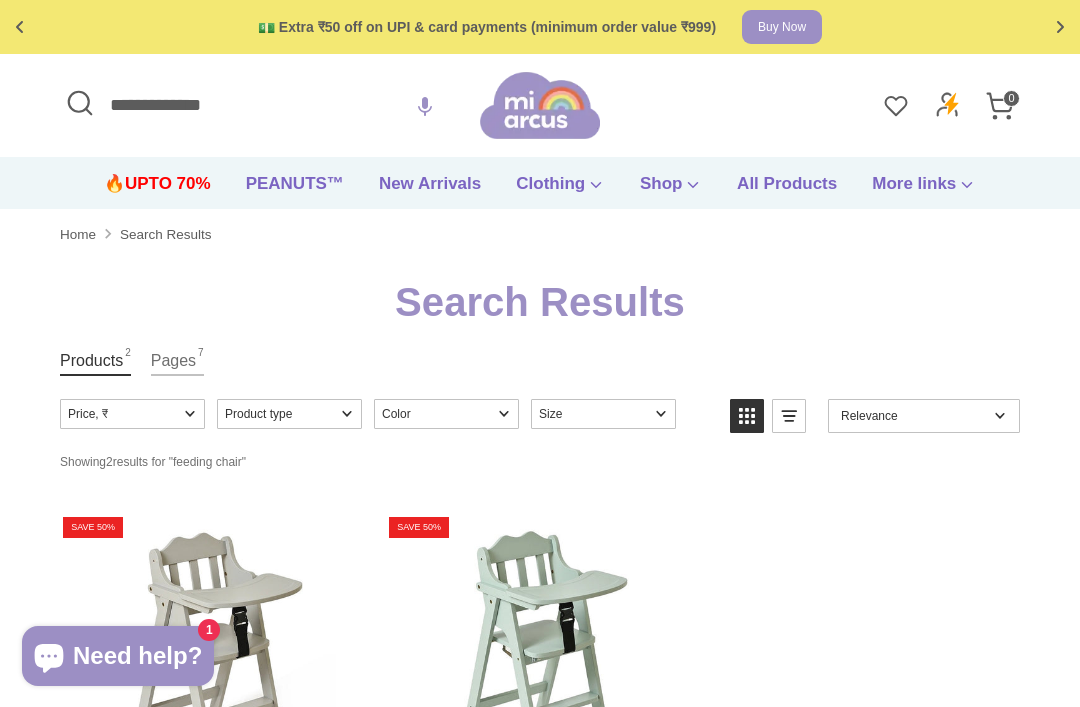 scroll, scrollTop: 0, scrollLeft: 0, axis: both 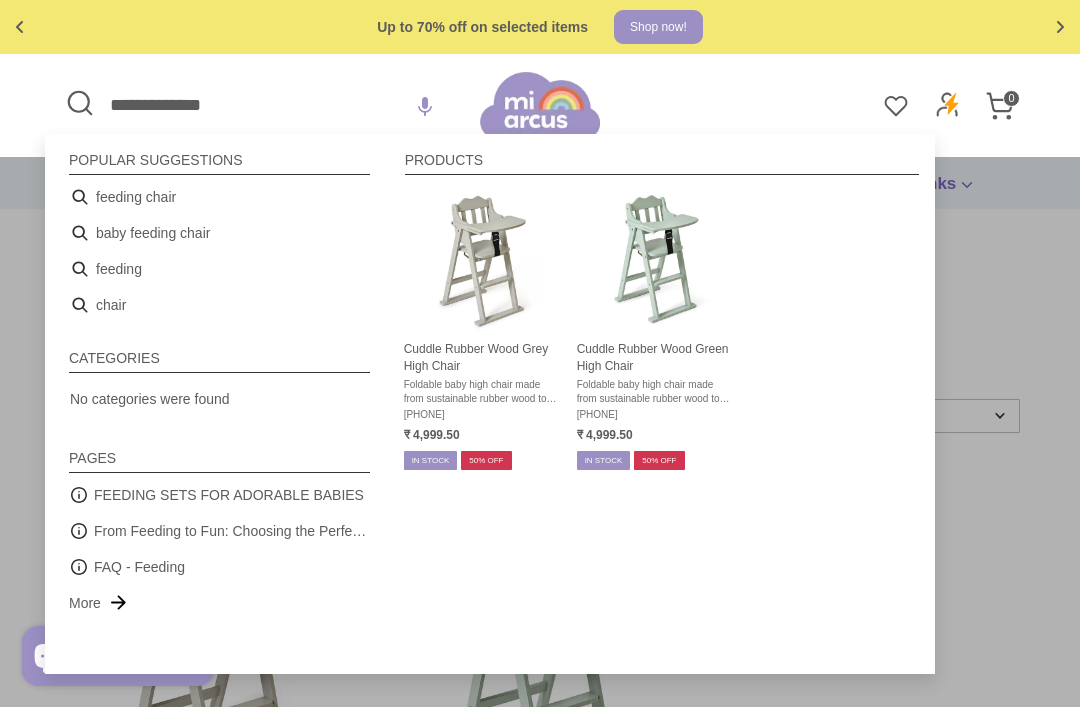 click on "**********" at bounding box center [270, 105] 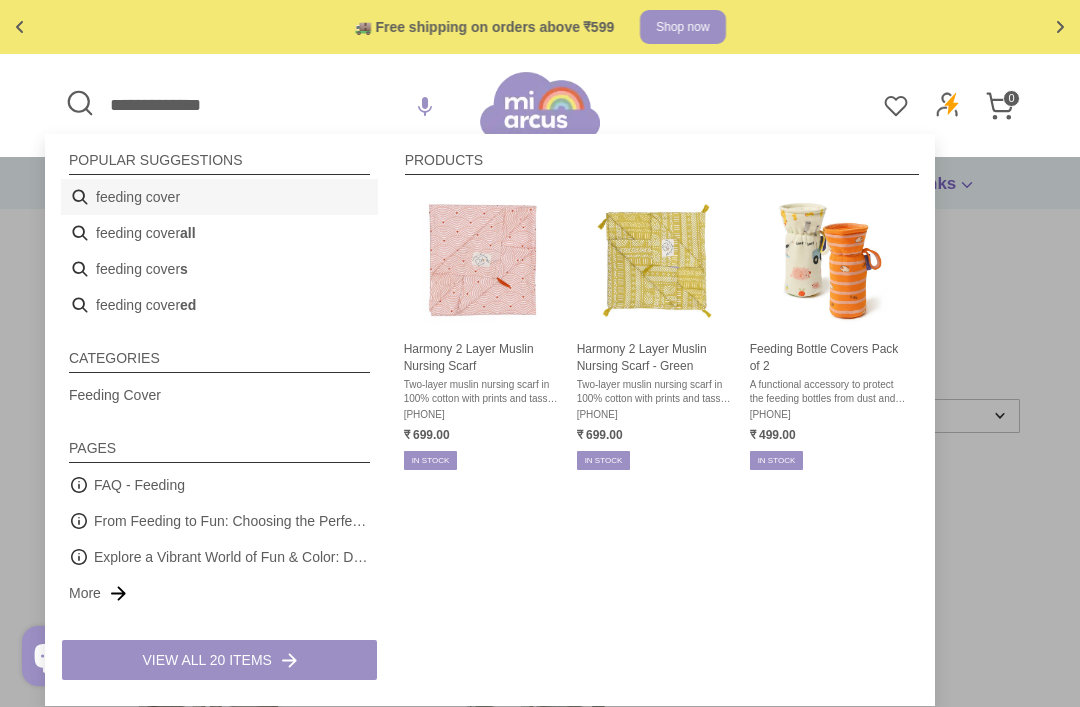 type on "**********" 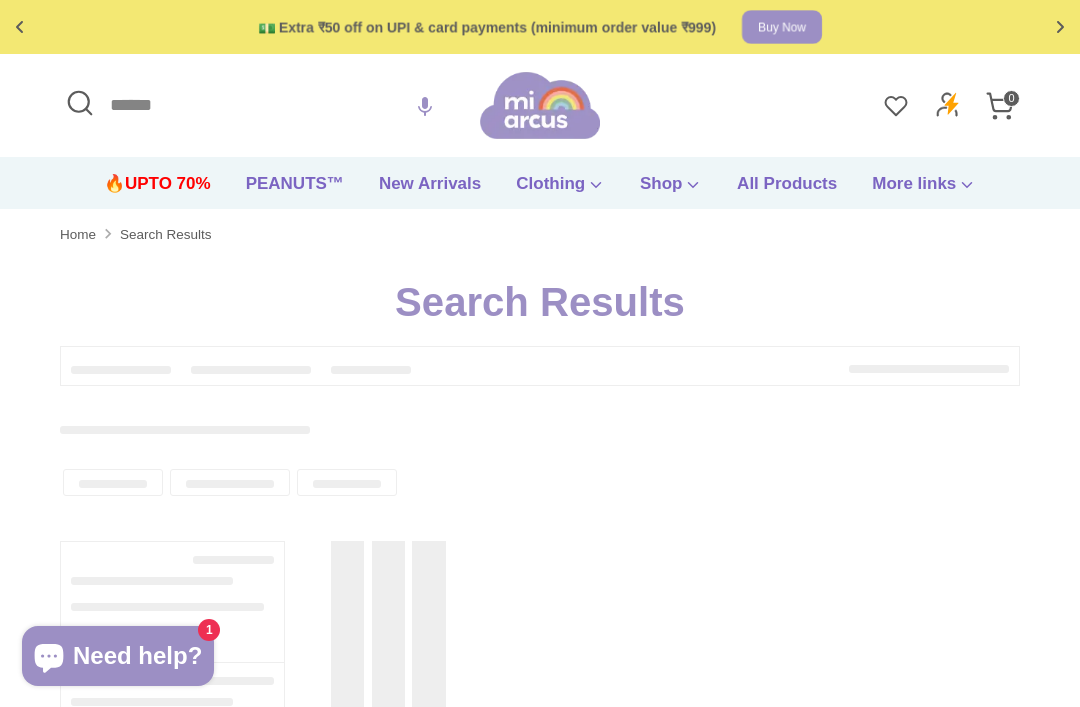 scroll, scrollTop: 0, scrollLeft: 0, axis: both 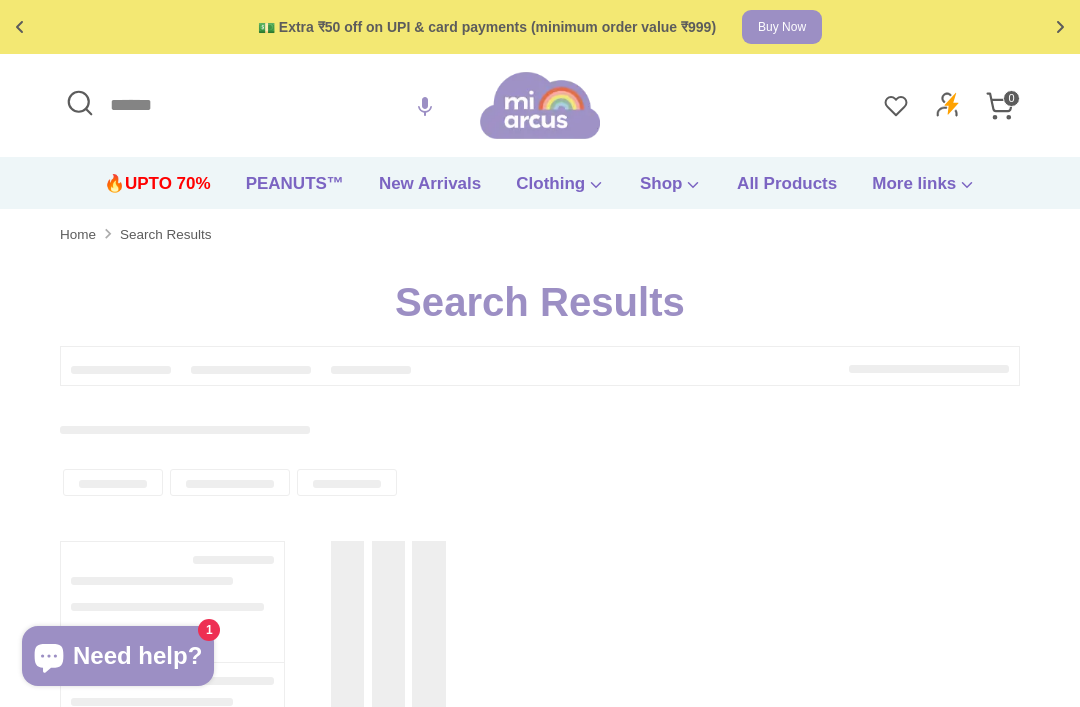 type on "**********" 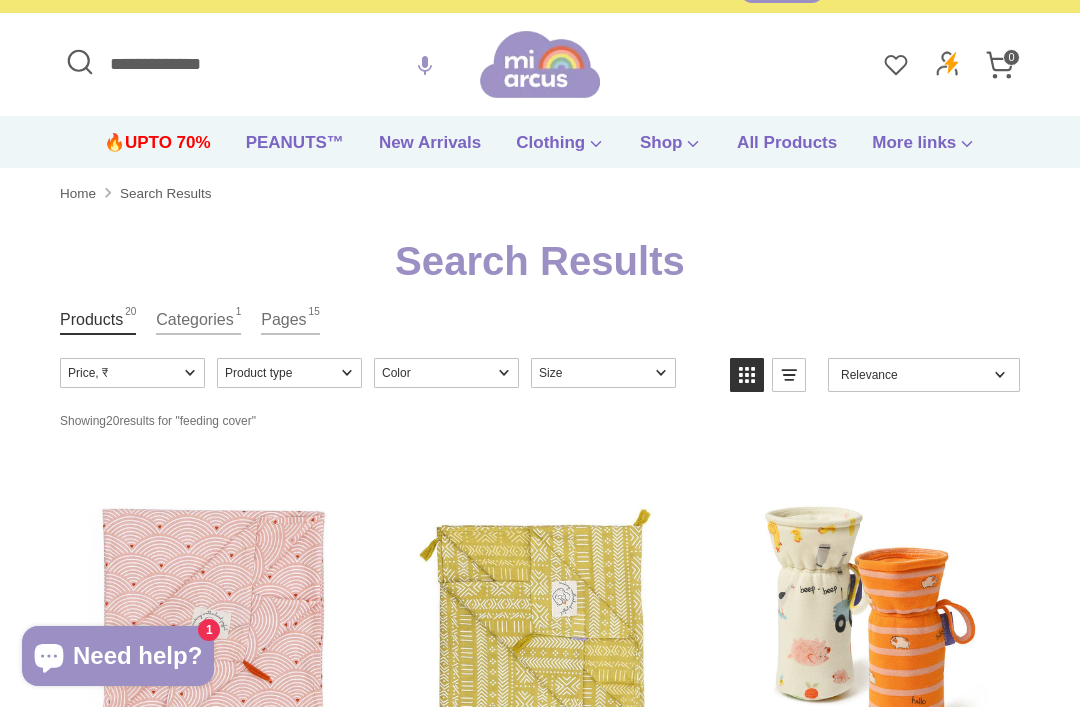 scroll, scrollTop: 0, scrollLeft: 0, axis: both 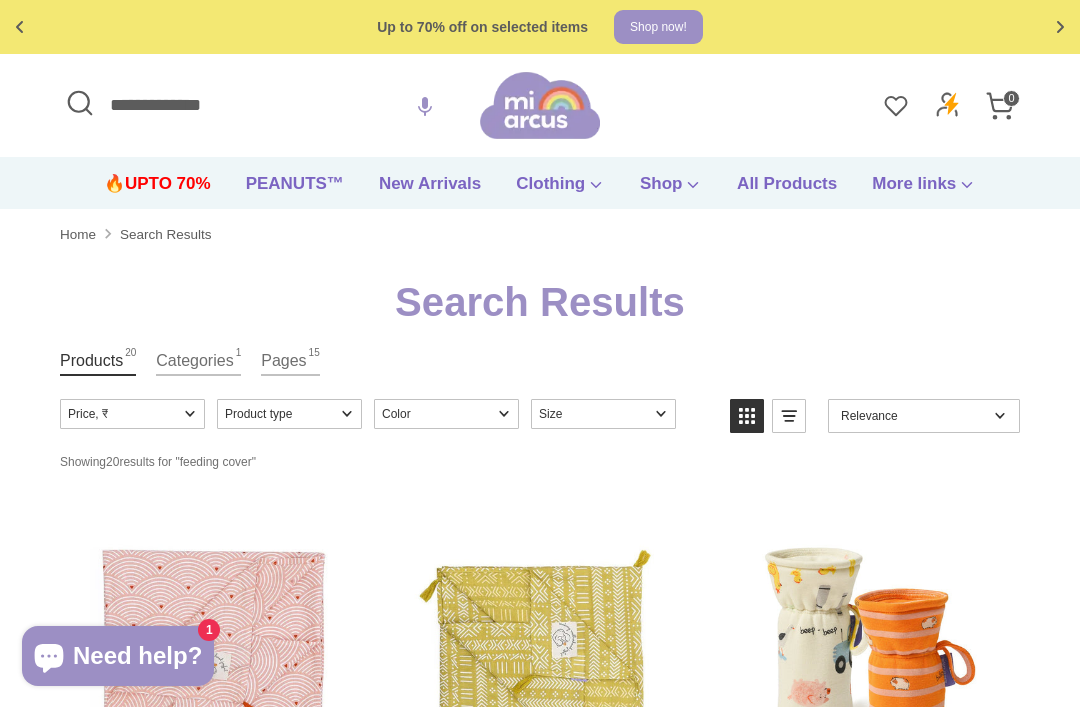 click on "**********" at bounding box center (270, 105) 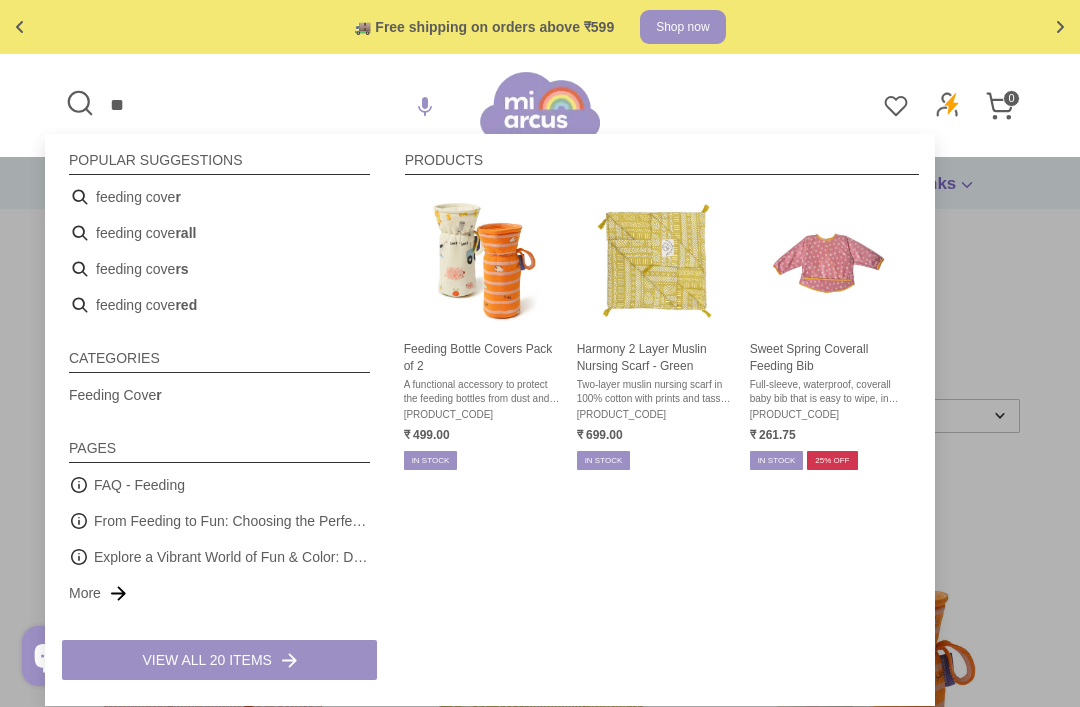 type on "*" 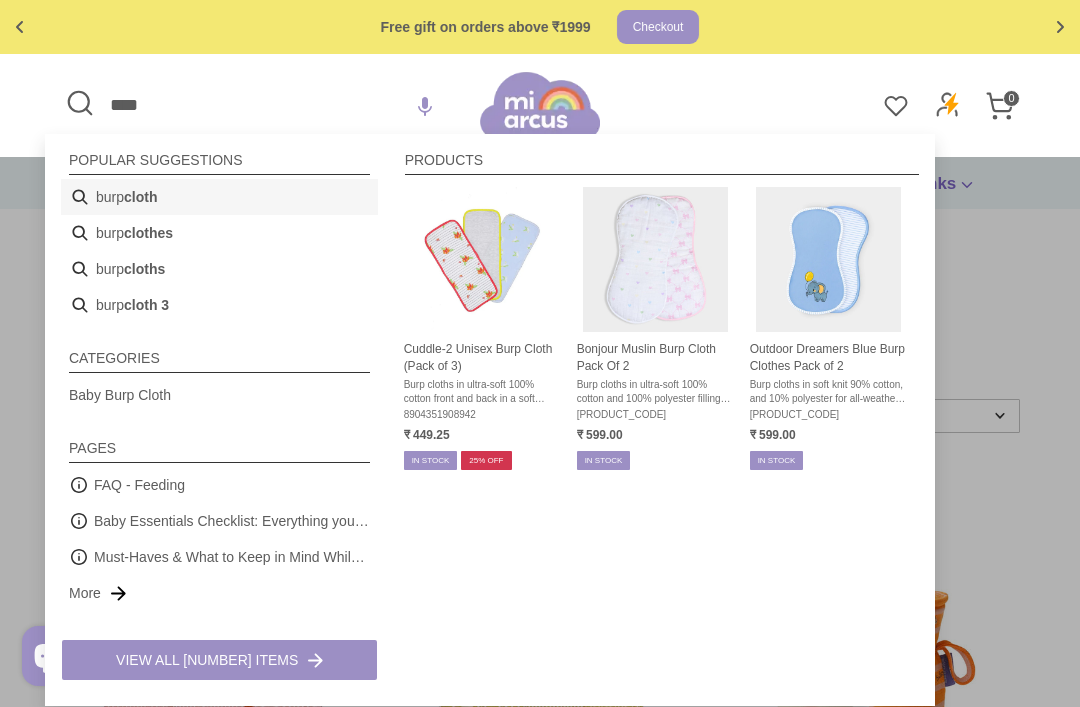 click on "burp  cloth" at bounding box center [219, 197] 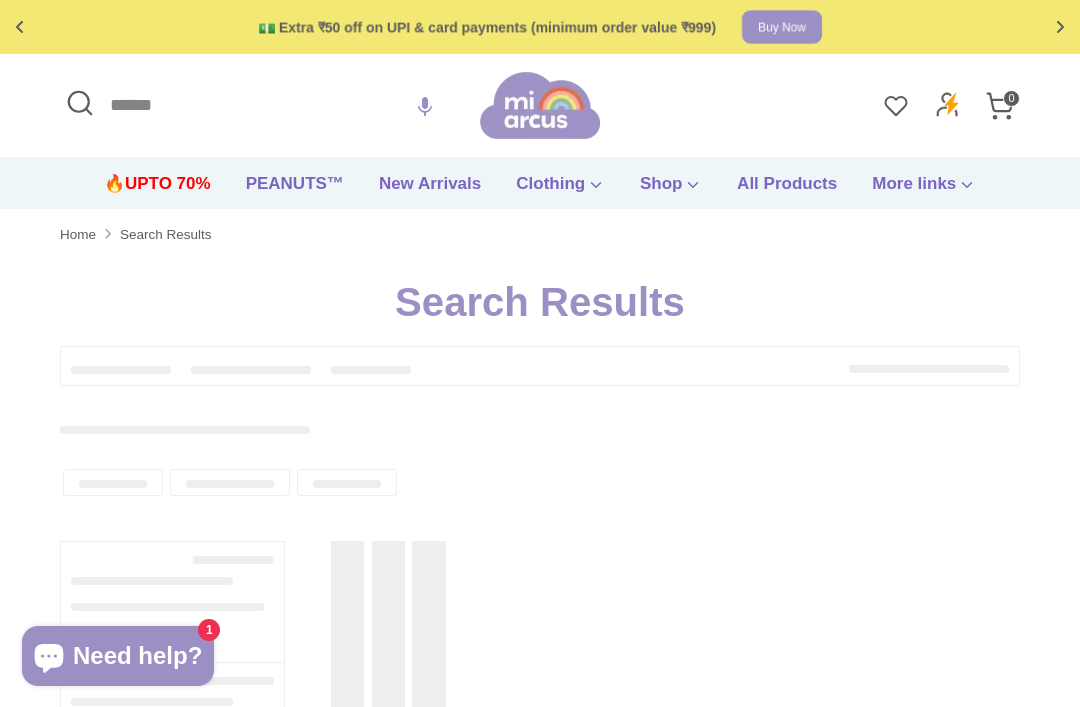 scroll, scrollTop: 0, scrollLeft: 0, axis: both 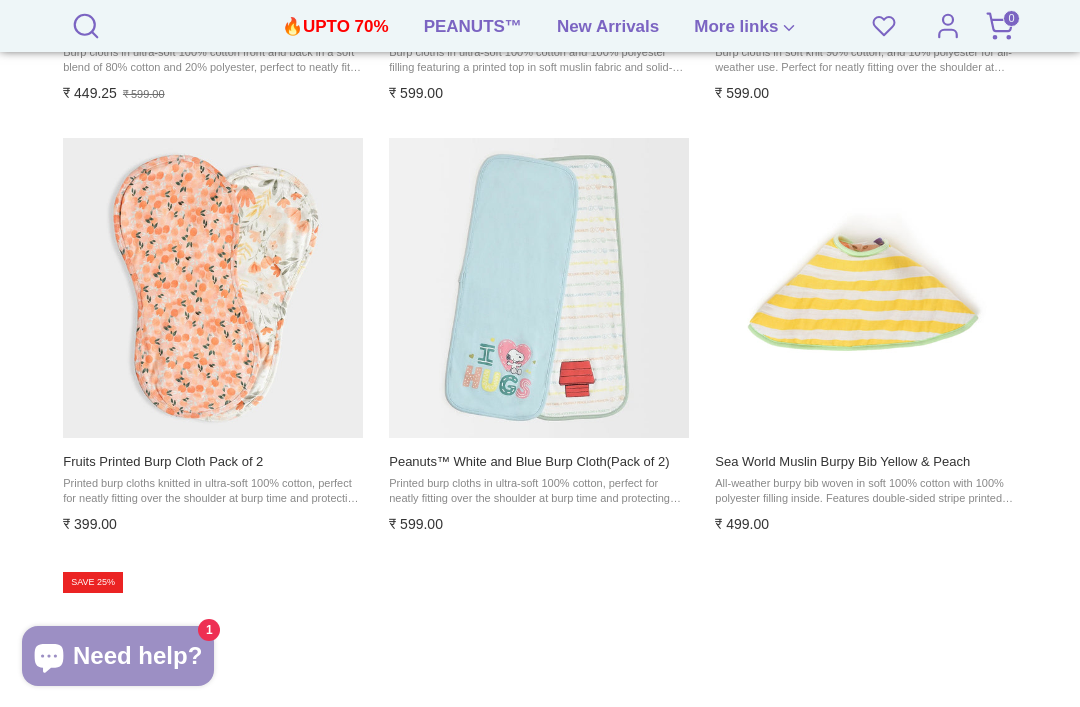 click at bounding box center [539, 288] 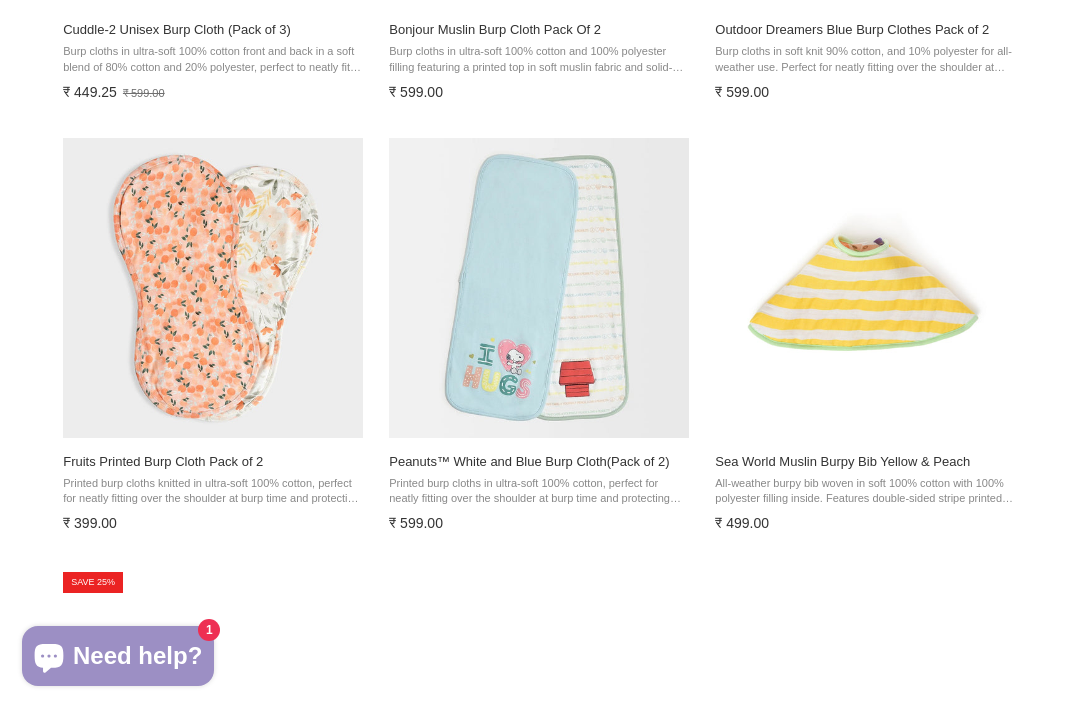 scroll, scrollTop: 872, scrollLeft: 0, axis: vertical 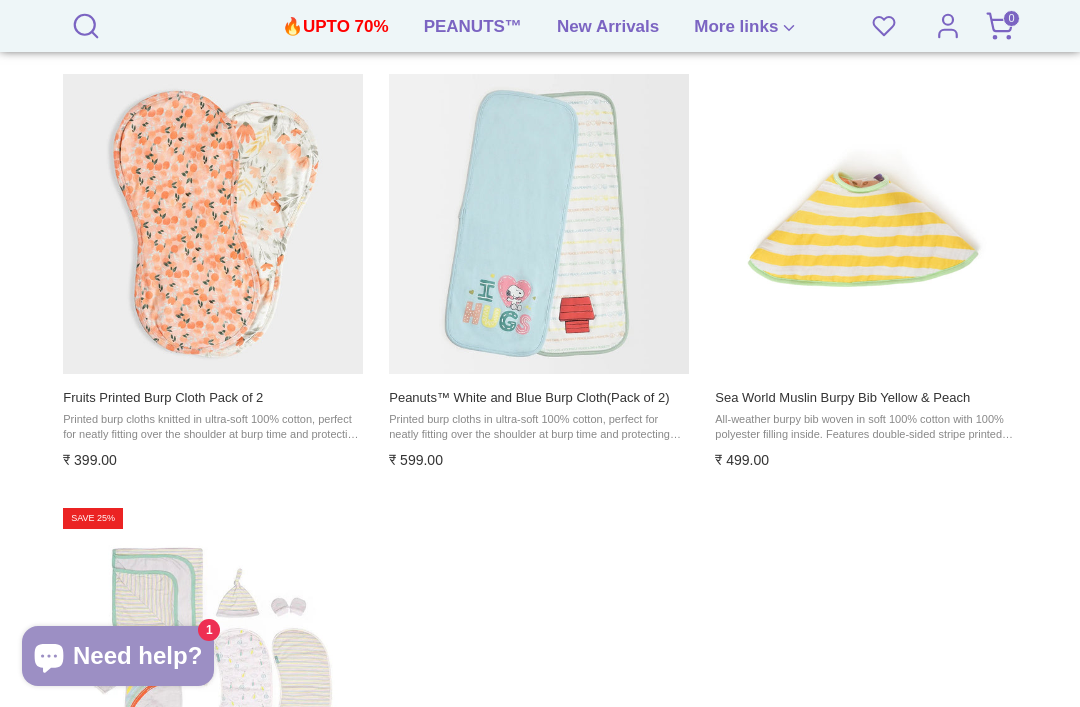 click at bounding box center (213, 224) 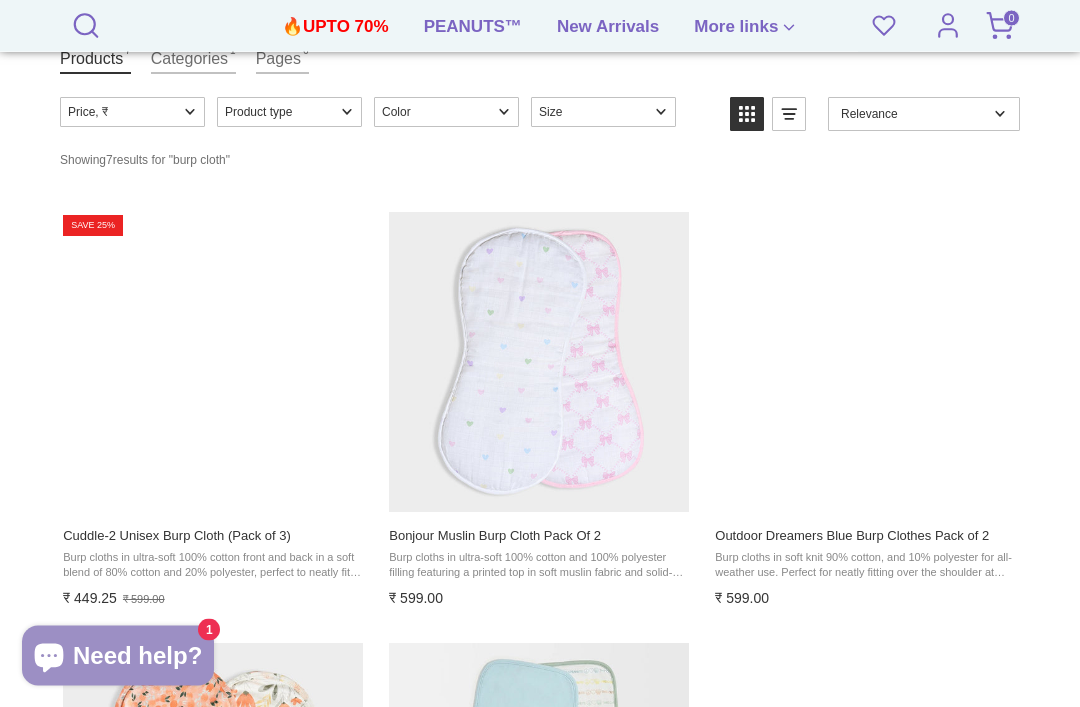 scroll, scrollTop: 298, scrollLeft: 0, axis: vertical 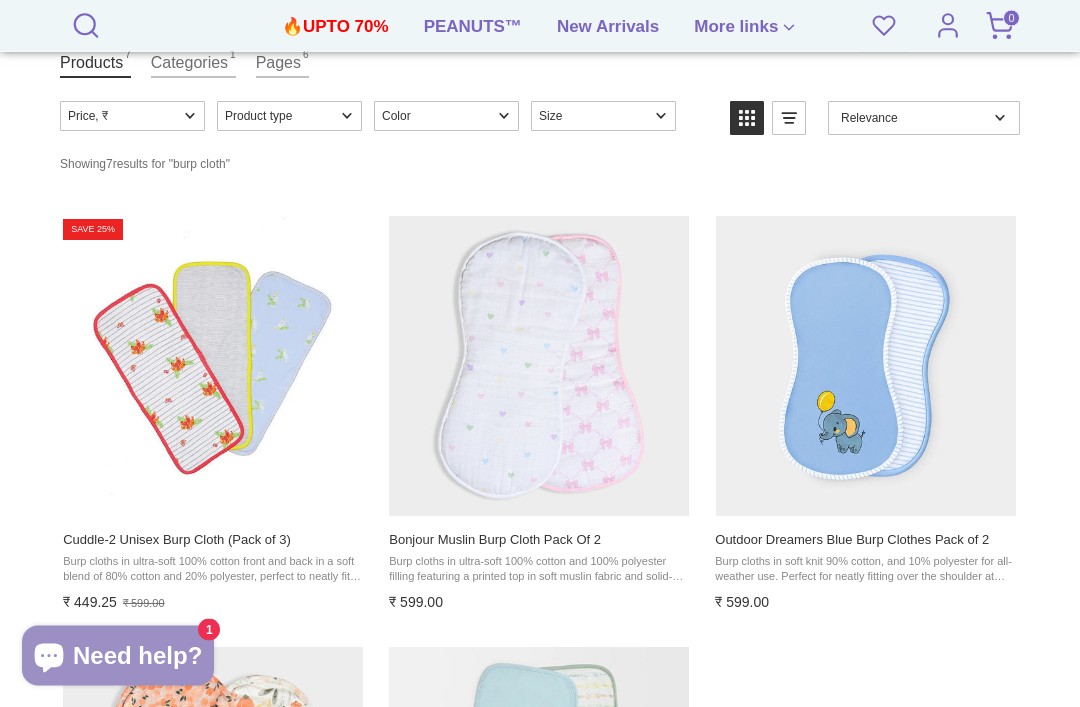 click on "🚚 Free shipping on orders above ₹599 Shop now Free gift on orders above ₹1999 Checkout 💵 Extra ₹50 off on UPI & card payments (minimum order value ₹999) Buy Now Up to 70% off on selected items Shop now! 🚚 Free shipping on orders above ₹599 Shop now Free gift on orders above ₹1999 Checkout 💵 Extra ₹50 off on UPI & card payments (minimum order value ₹999) Buy Now Up to 70% off on selected items Shop now!
✅ Product added to cart!
burp cloth - Mi Arcus" at bounding box center [540, 1090] 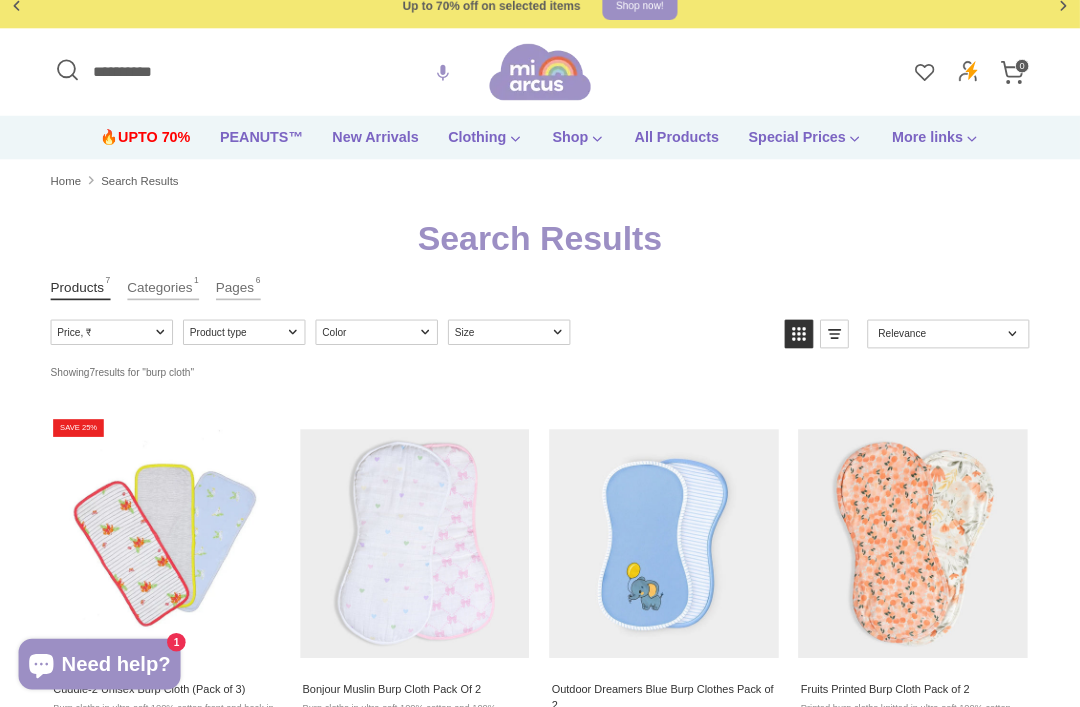 scroll, scrollTop: 0, scrollLeft: 0, axis: both 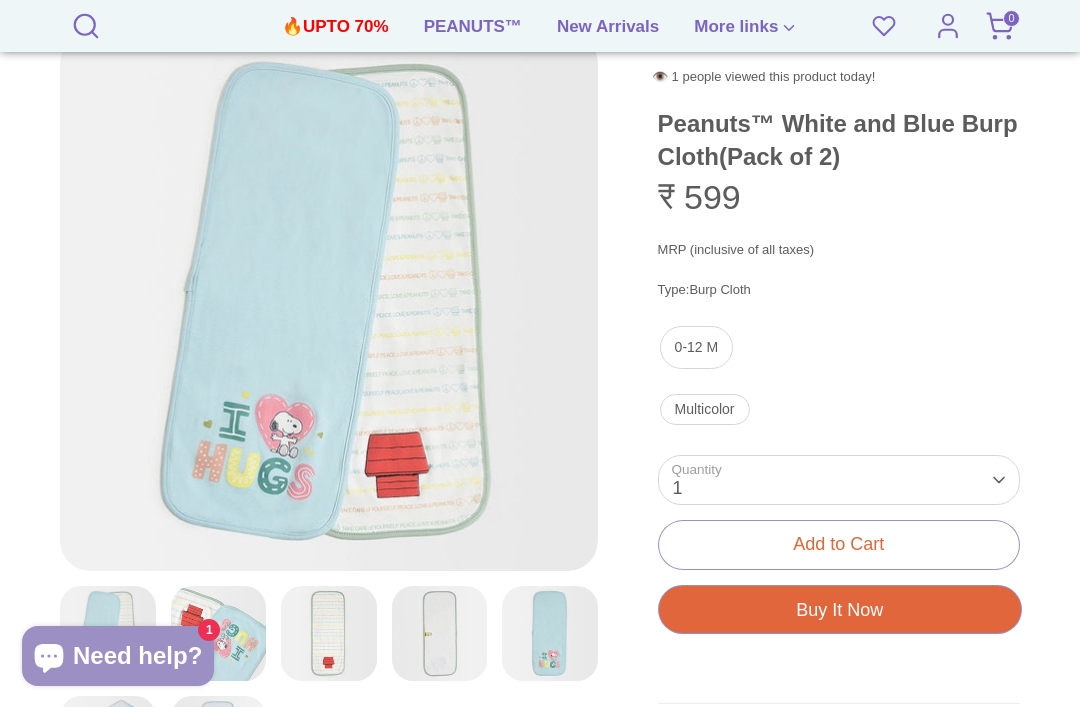 click at bounding box center [329, 634] 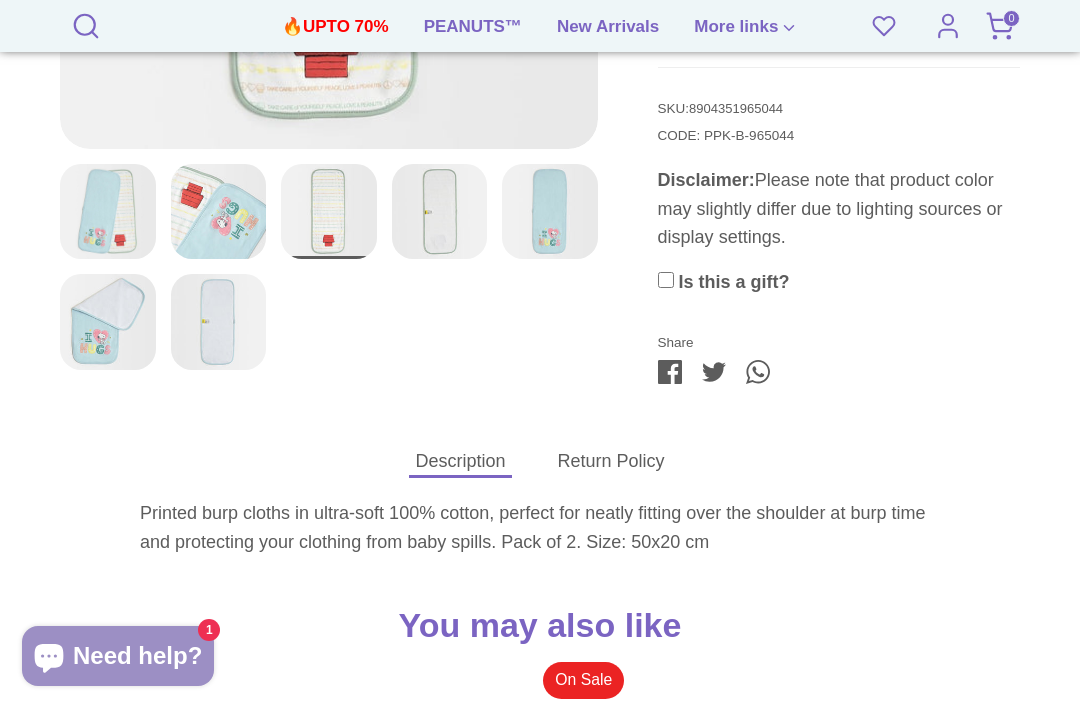 scroll, scrollTop: 1018, scrollLeft: 0, axis: vertical 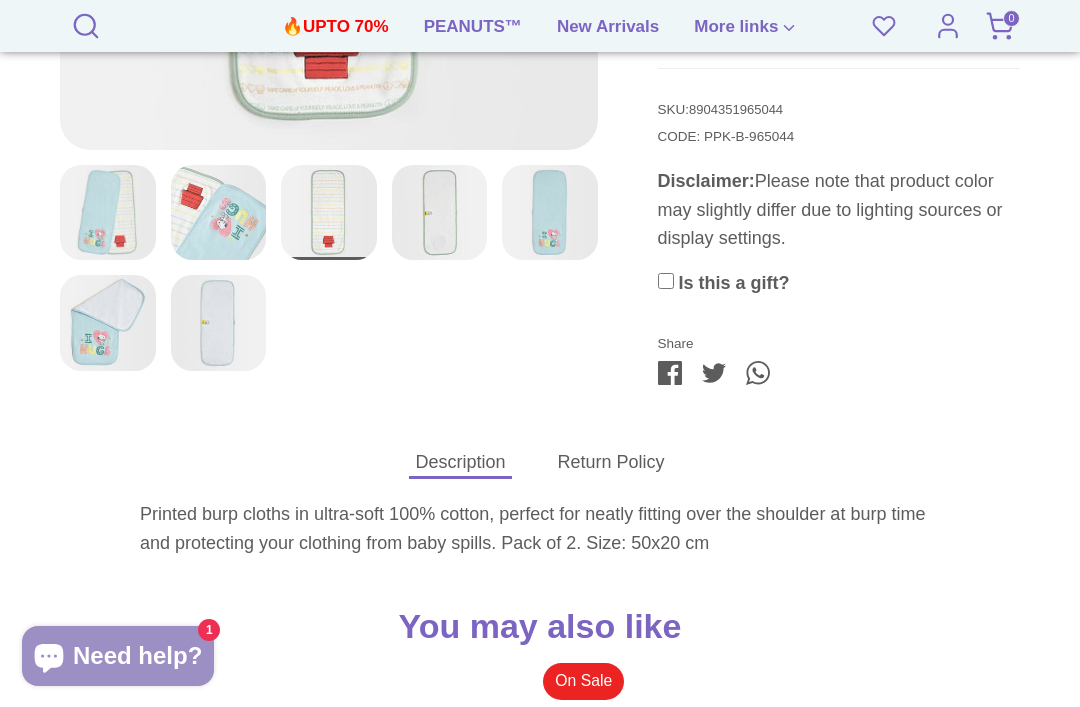 click at bounding box center [108, 323] 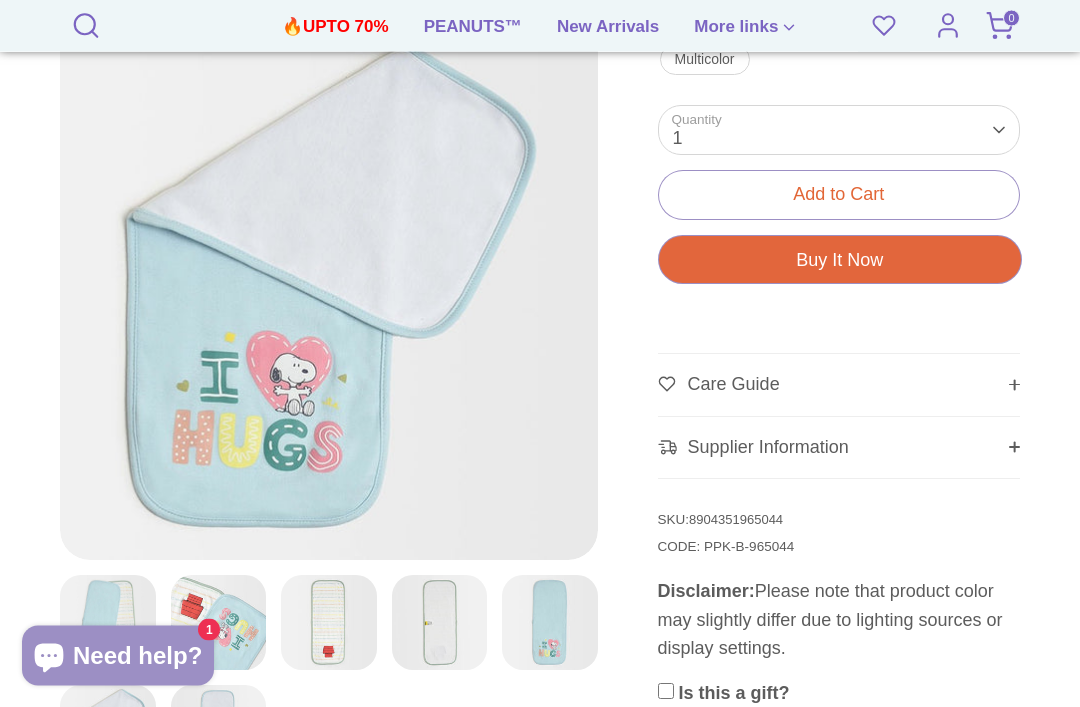 scroll, scrollTop: 608, scrollLeft: 0, axis: vertical 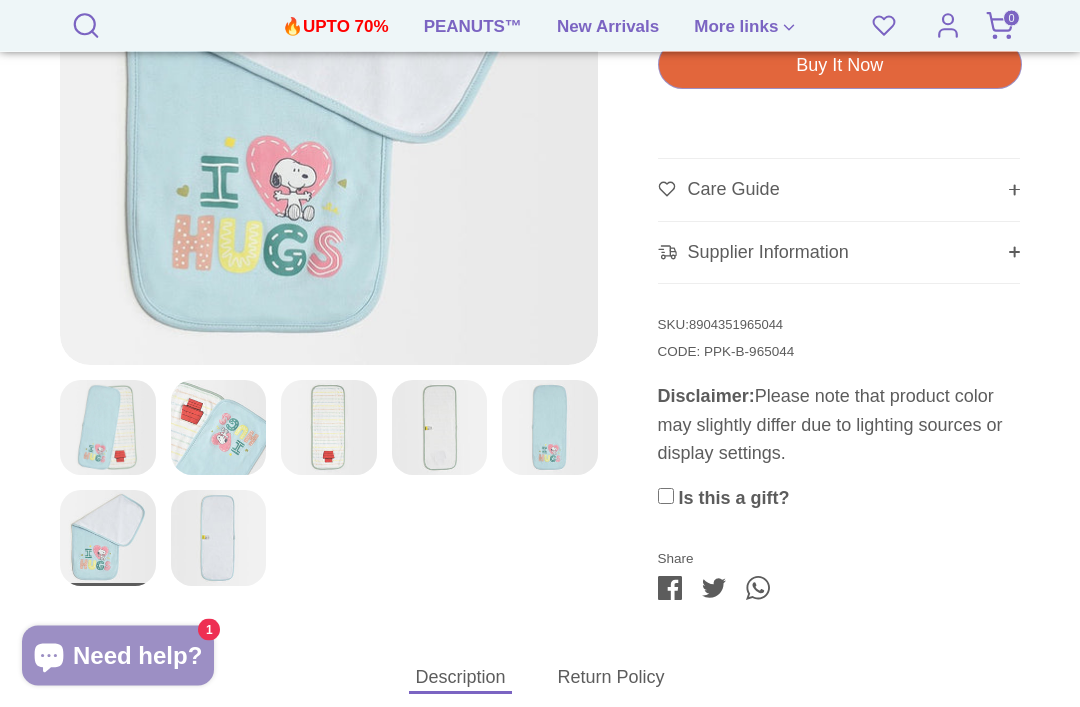 click at bounding box center (440, 428) 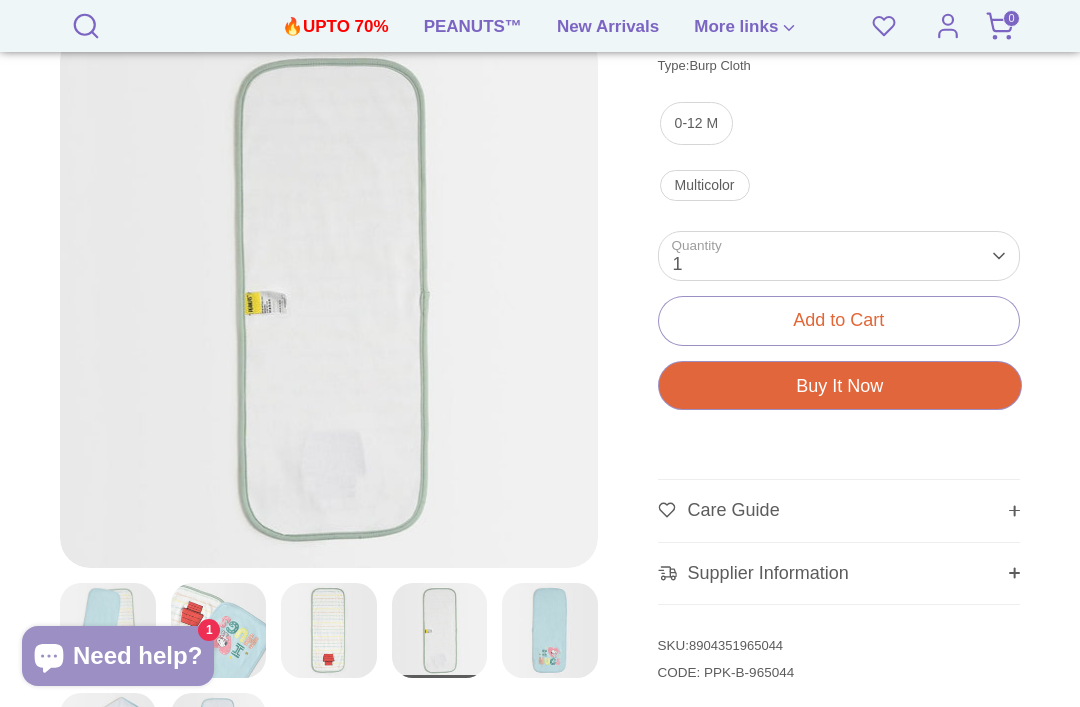 click at bounding box center (329, 631) 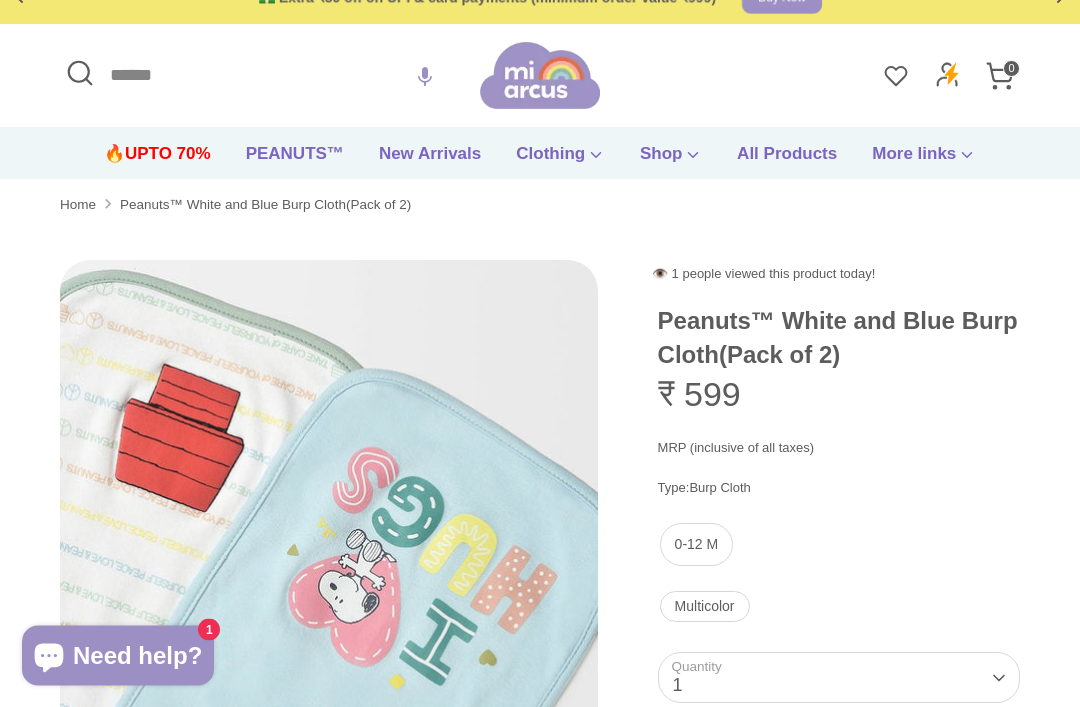 scroll, scrollTop: 0, scrollLeft: 0, axis: both 